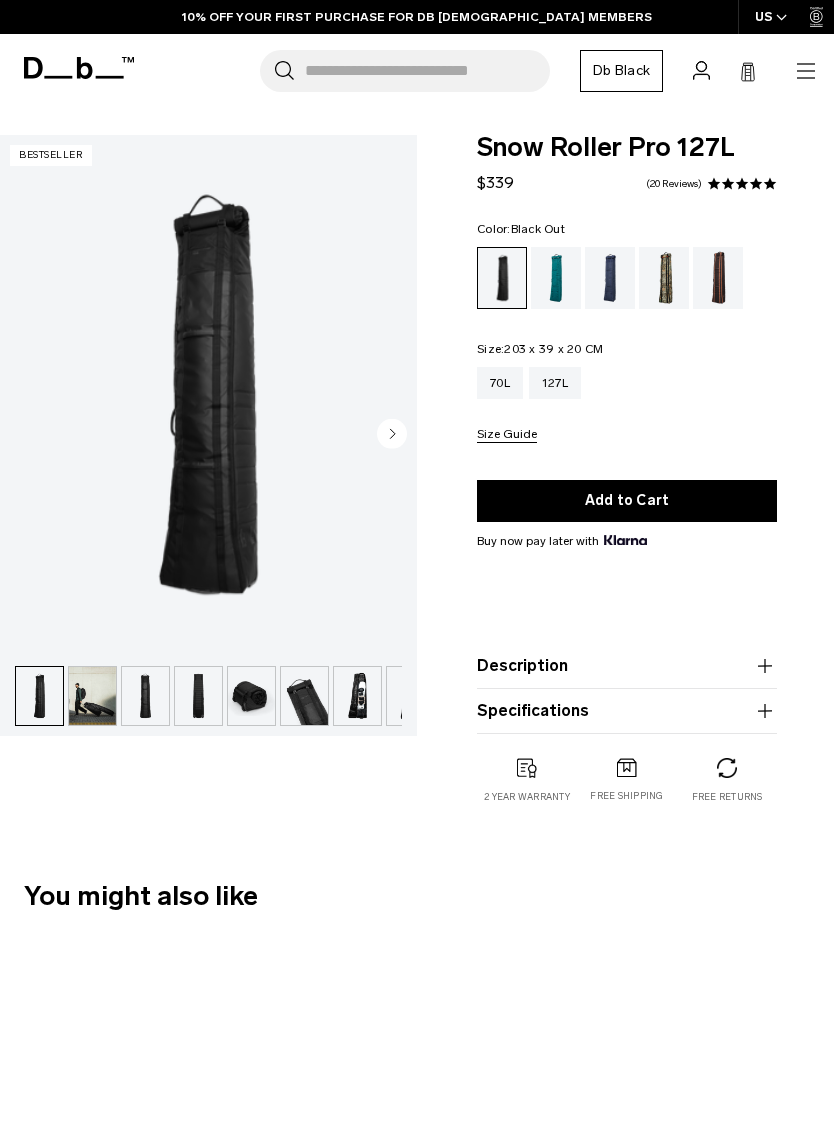scroll, scrollTop: 0, scrollLeft: 0, axis: both 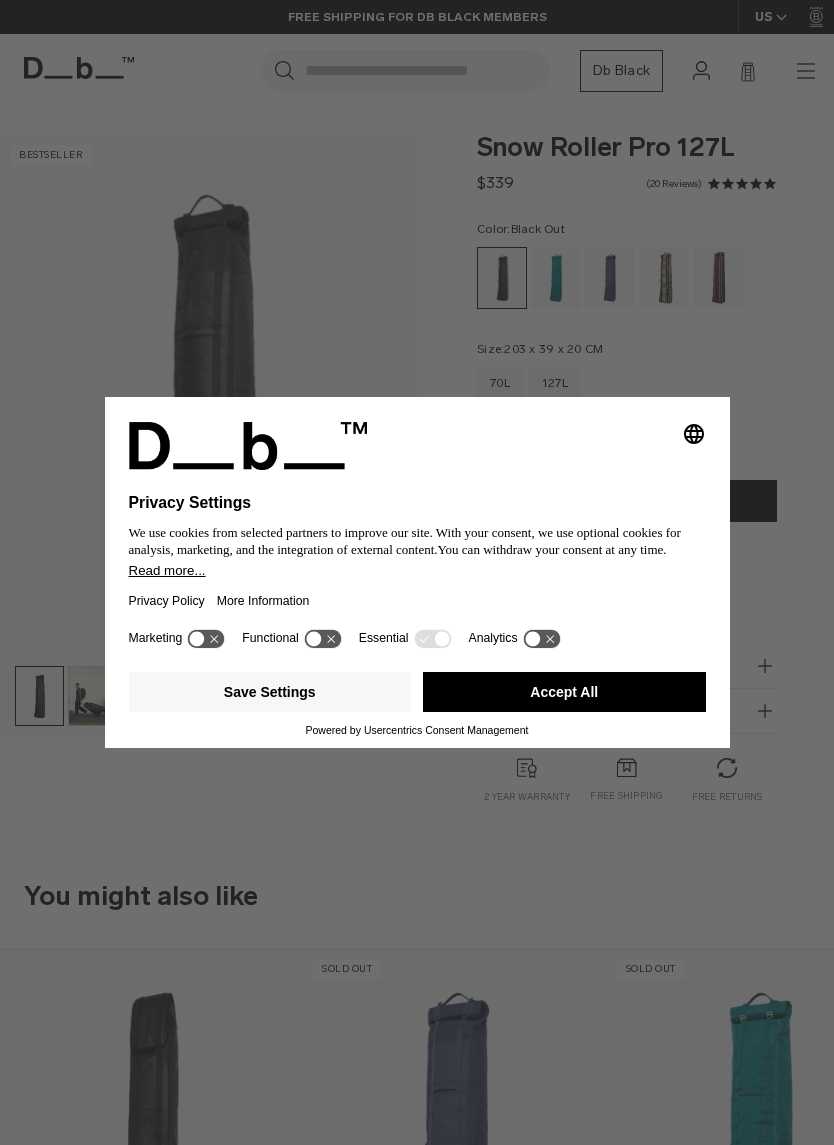 click on "Accept All" at bounding box center (564, 692) 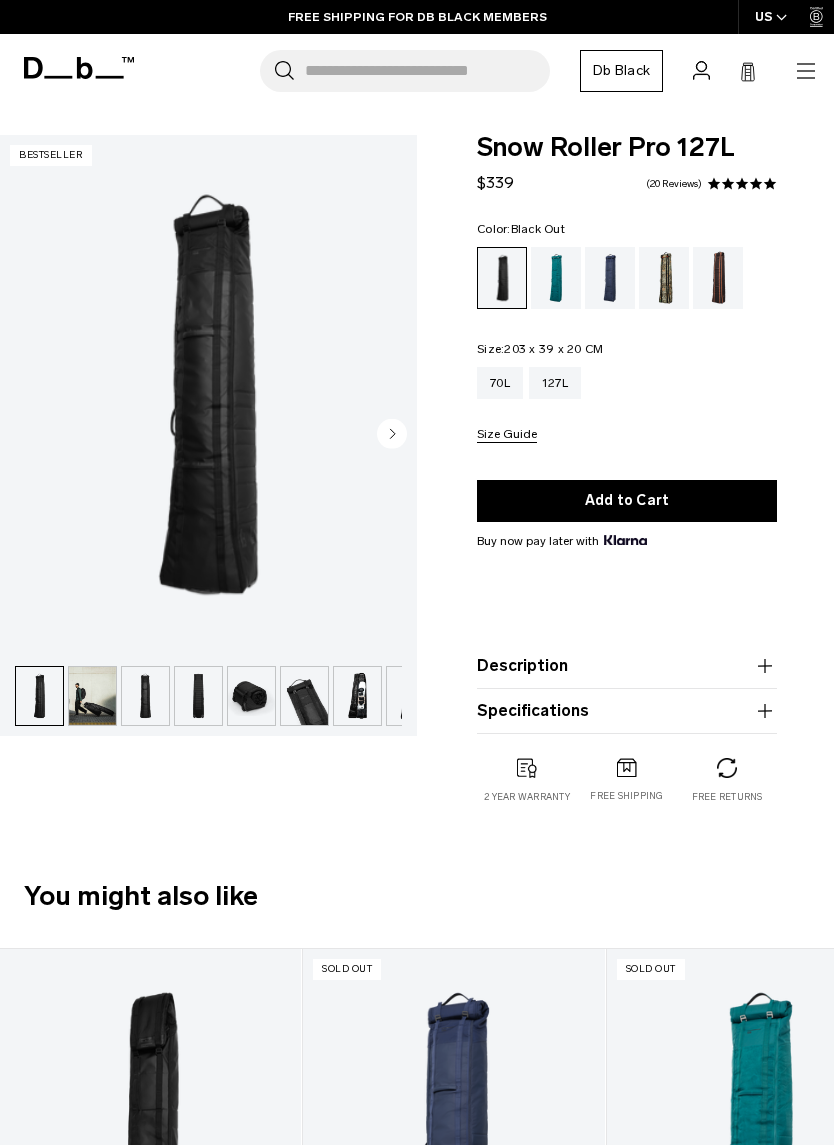 click at bounding box center (556, 278) 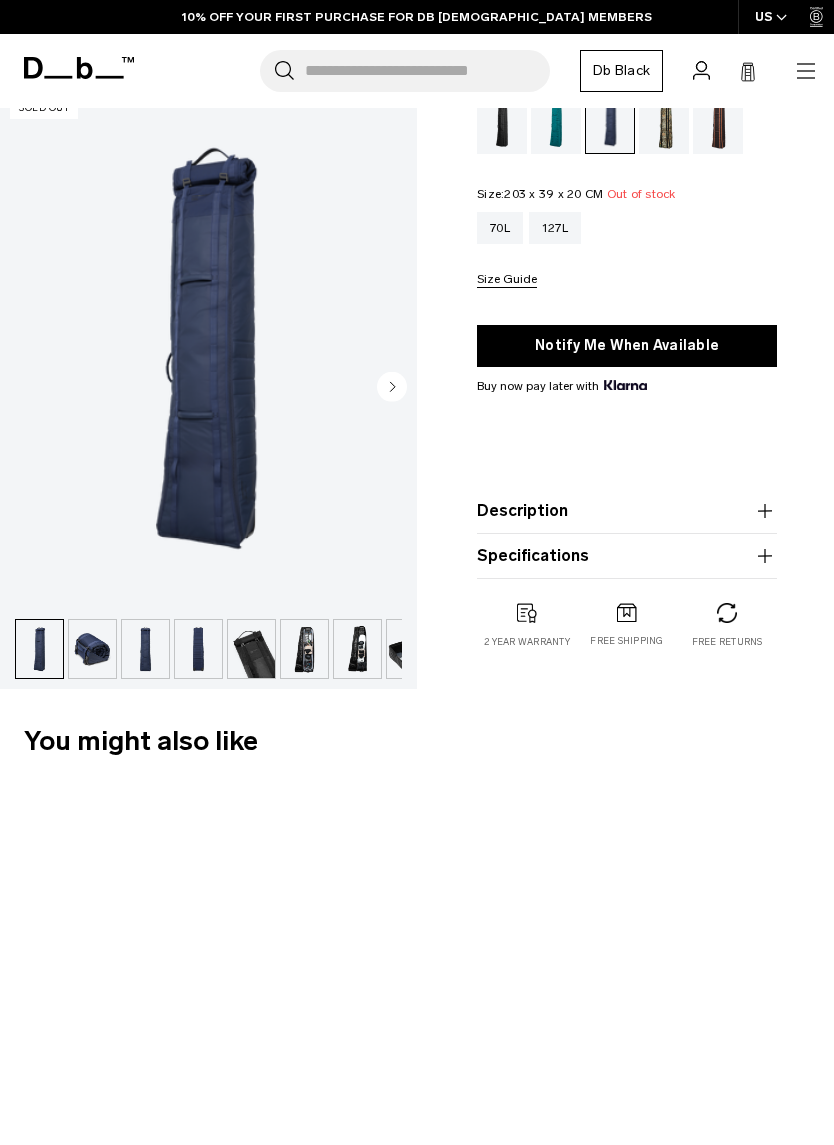 scroll, scrollTop: 155, scrollLeft: 0, axis: vertical 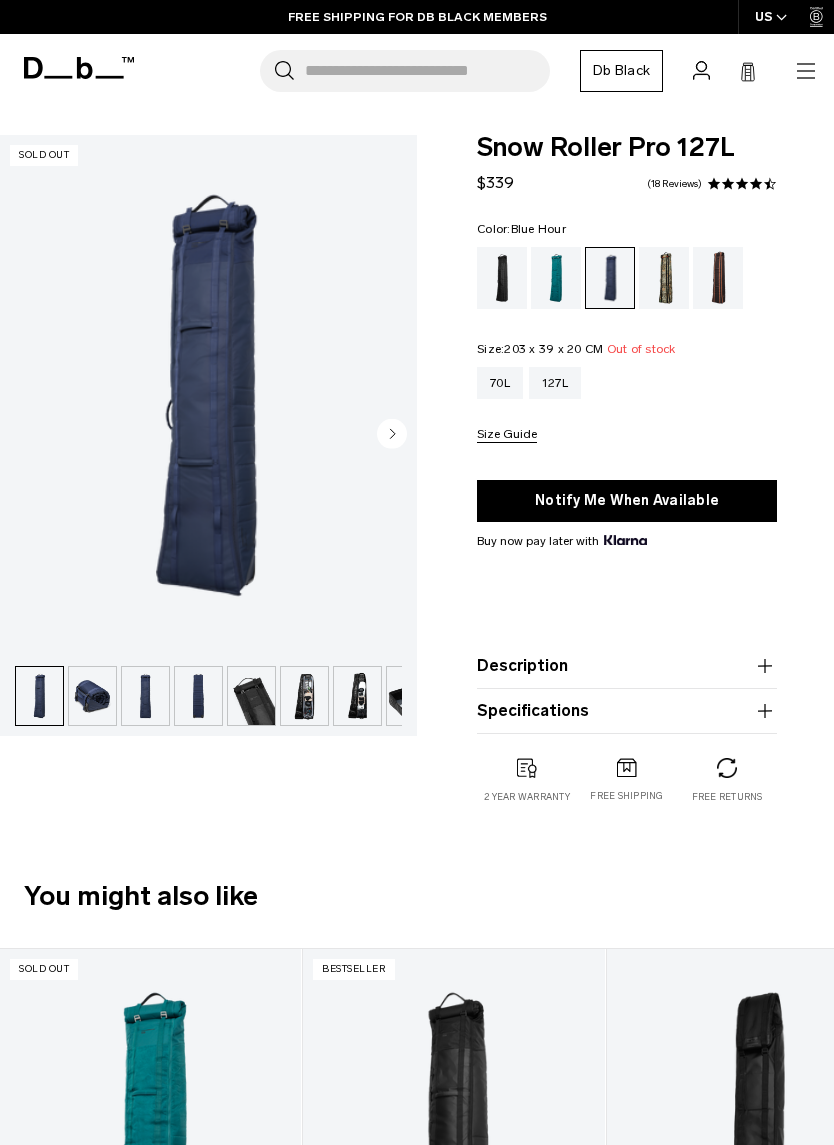 click on "70L" at bounding box center (500, 383) 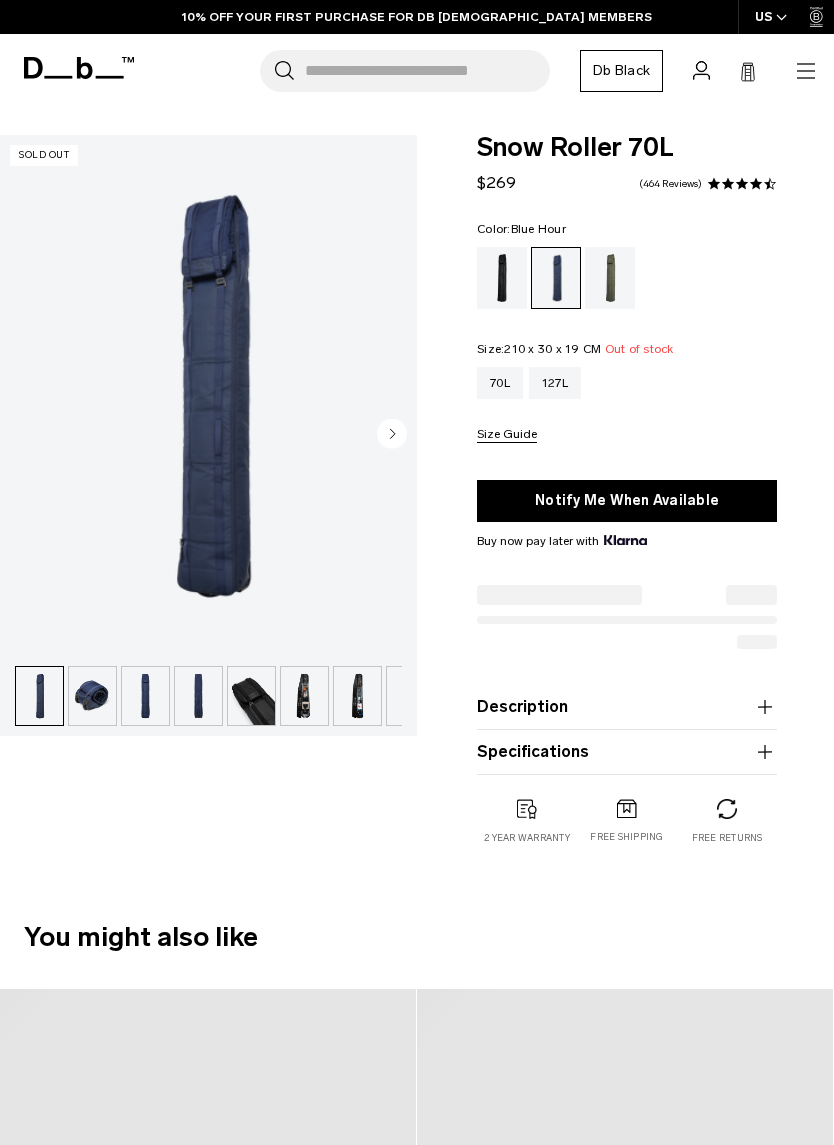 scroll, scrollTop: 0, scrollLeft: 0, axis: both 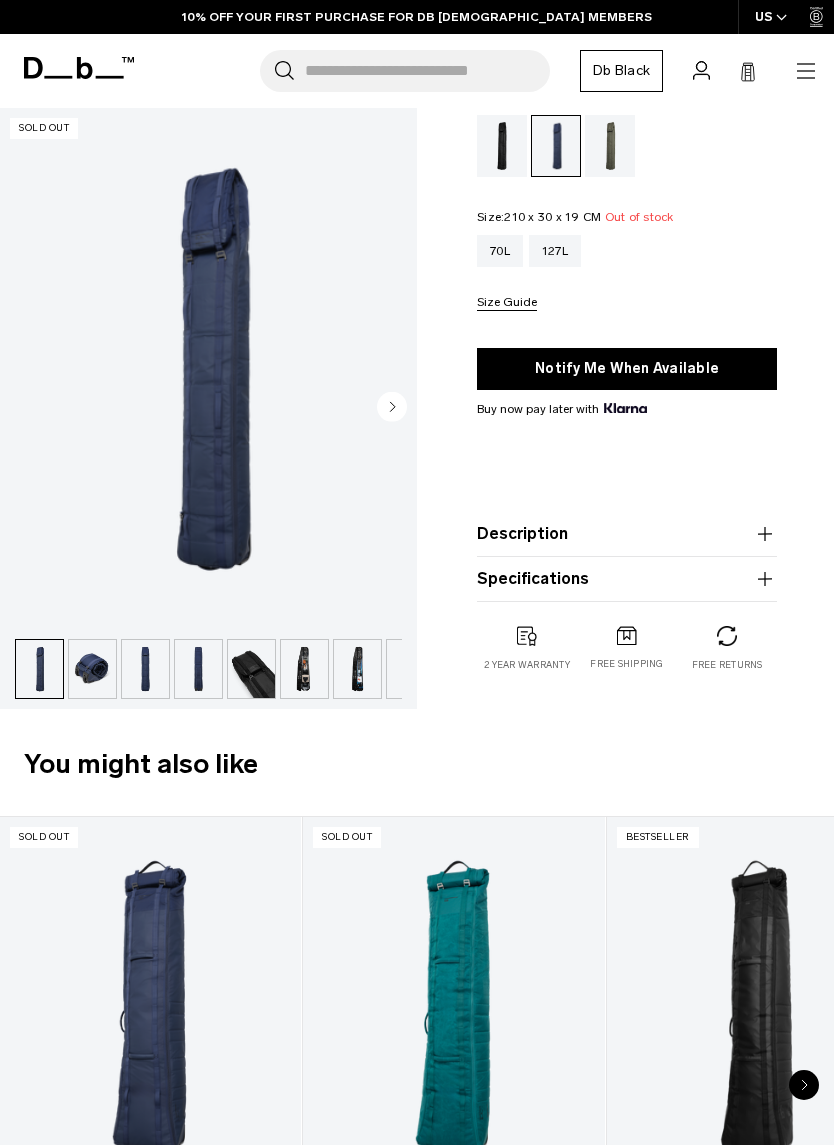 click 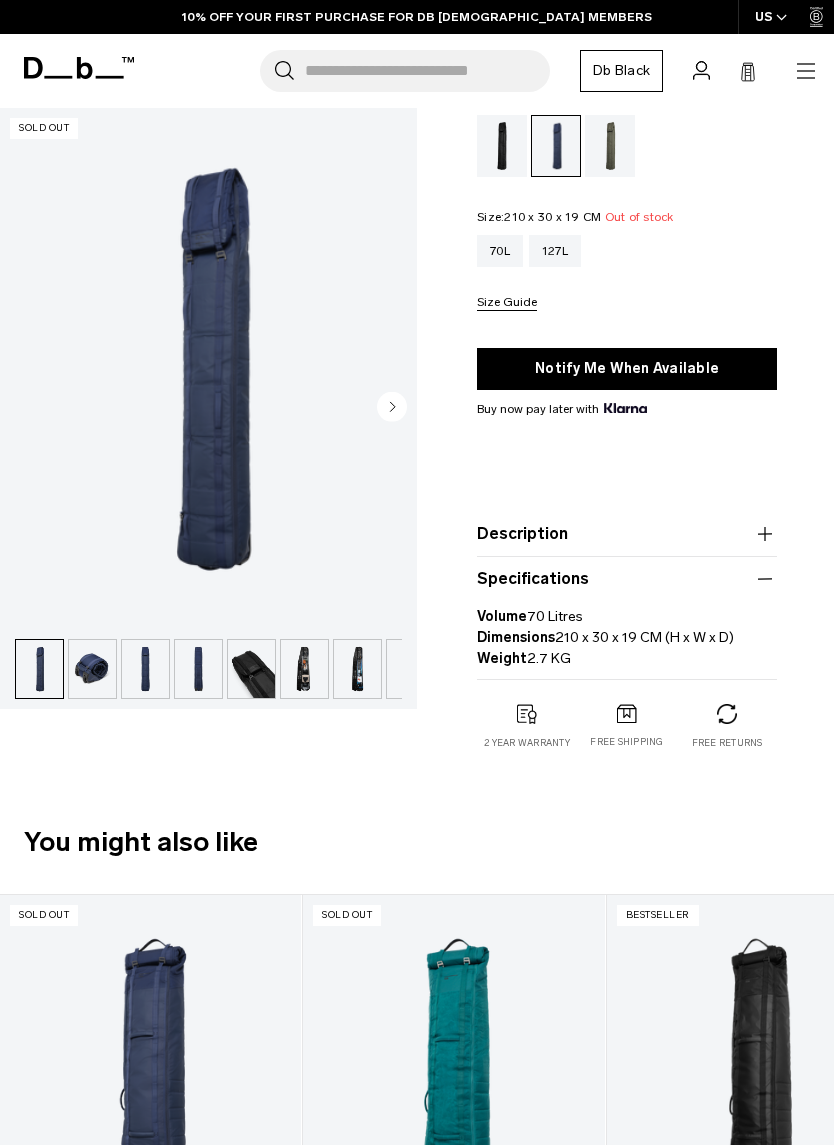 click 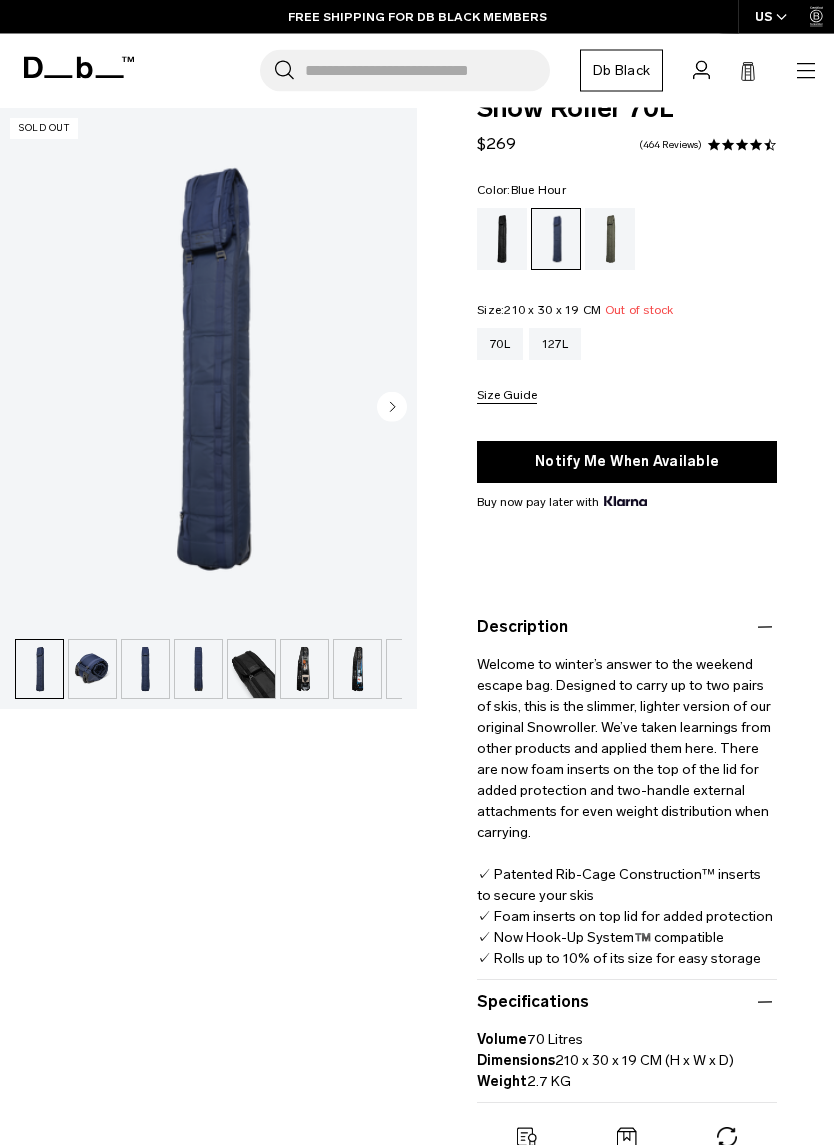 scroll, scrollTop: 0, scrollLeft: 0, axis: both 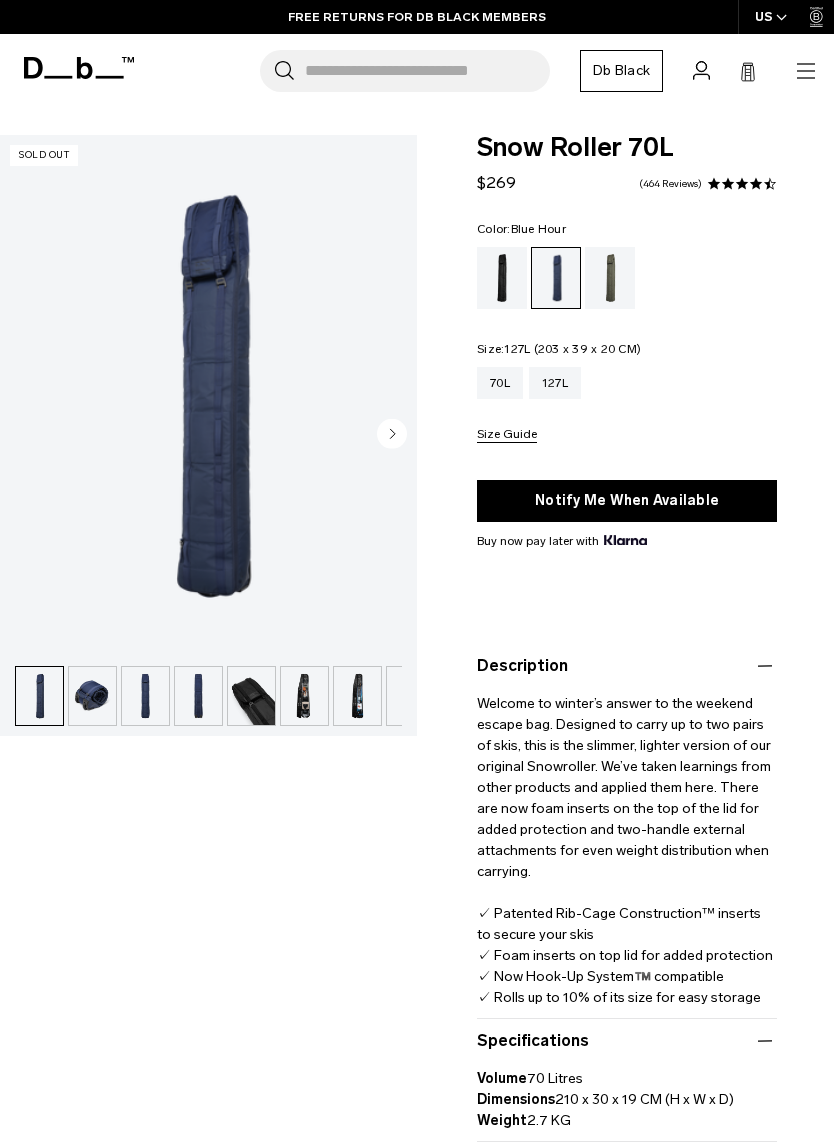 click on "127L" at bounding box center (555, 383) 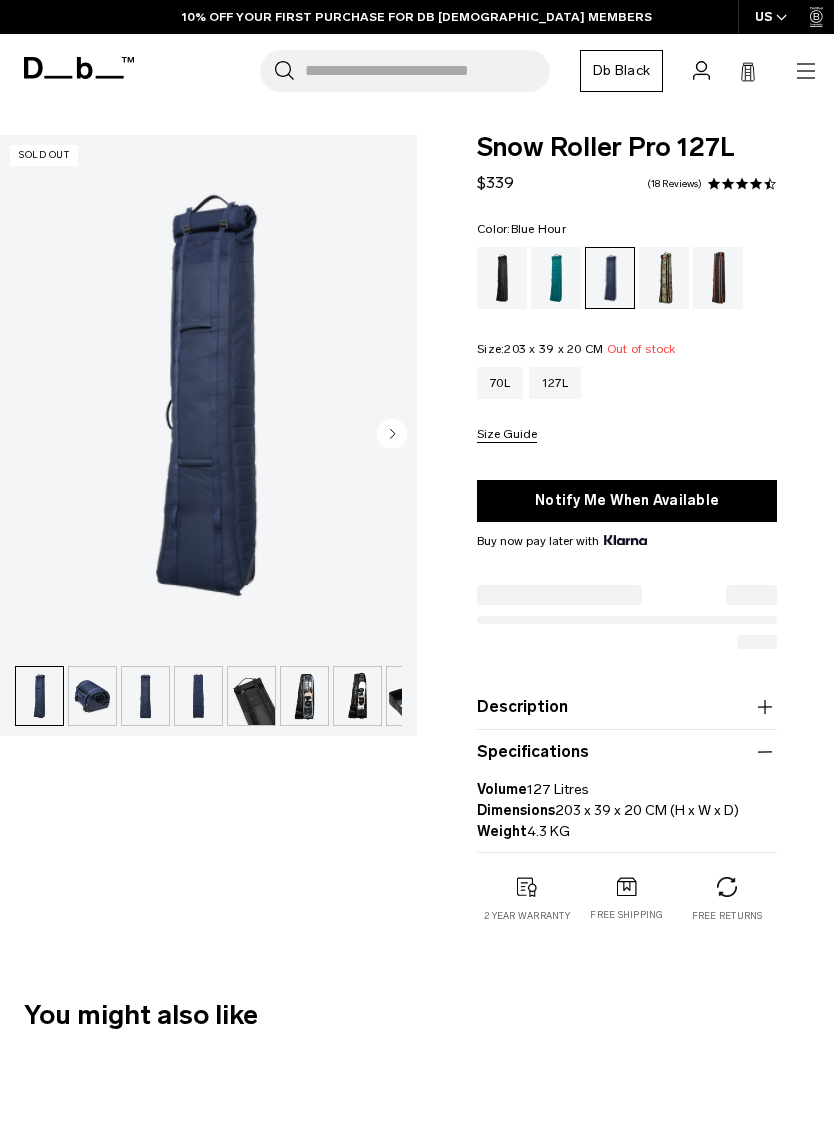 scroll, scrollTop: 0, scrollLeft: 0, axis: both 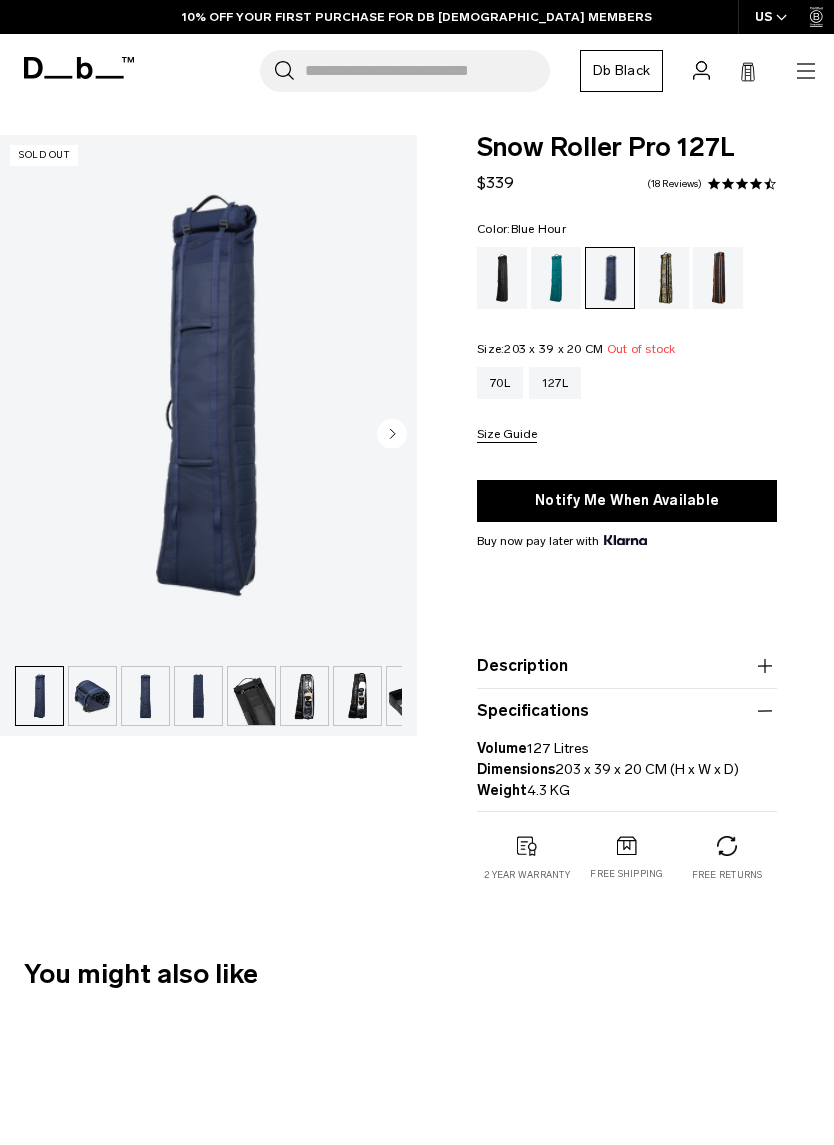 click 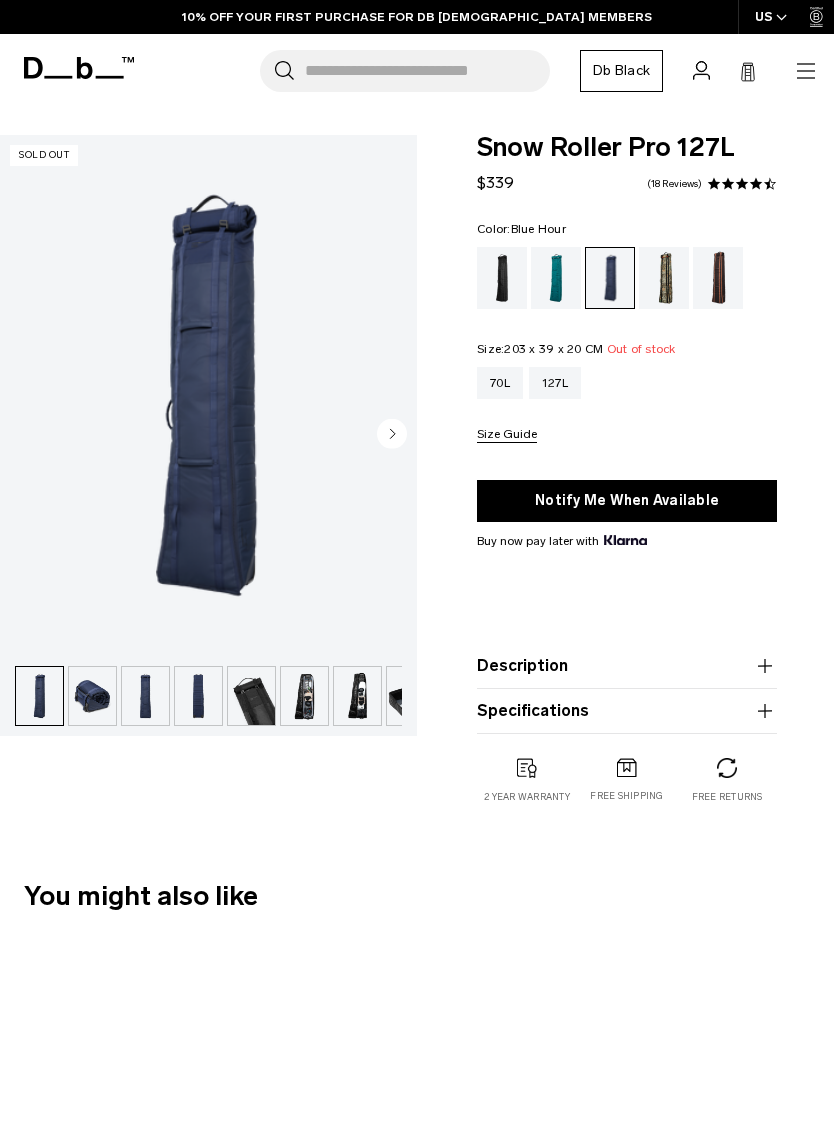 click 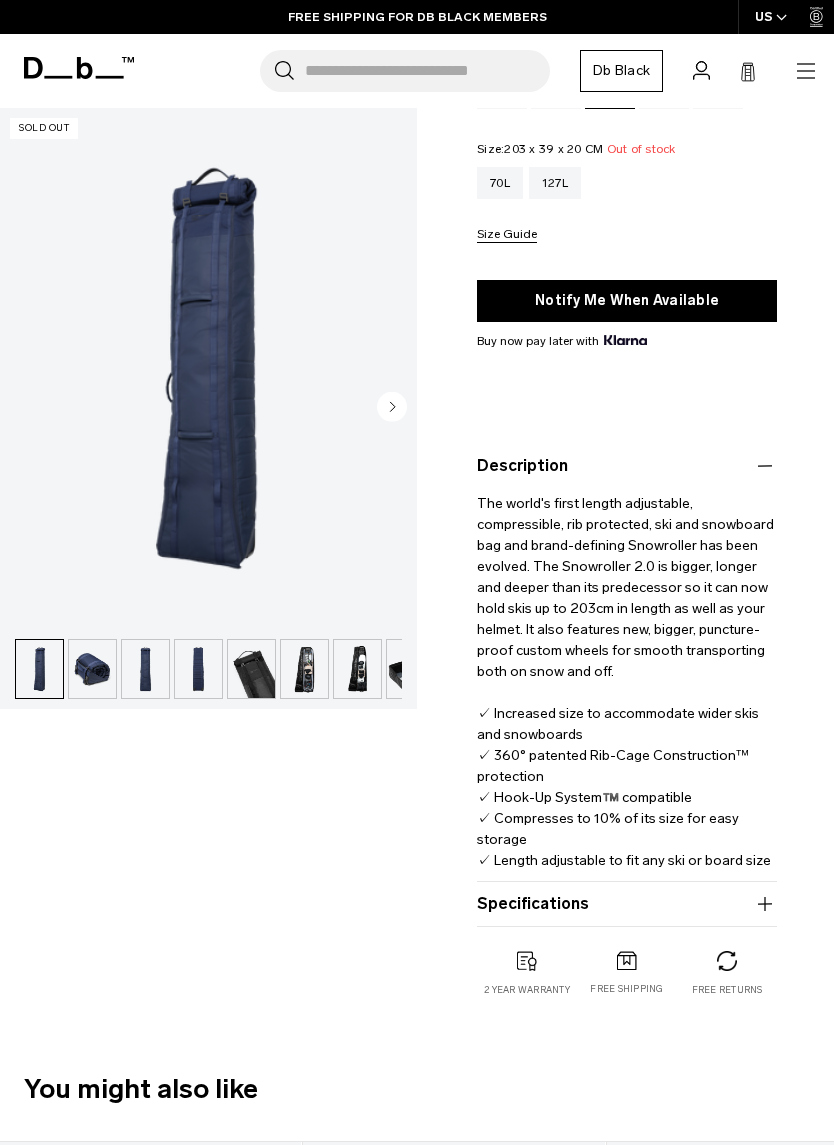 scroll, scrollTop: 201, scrollLeft: 0, axis: vertical 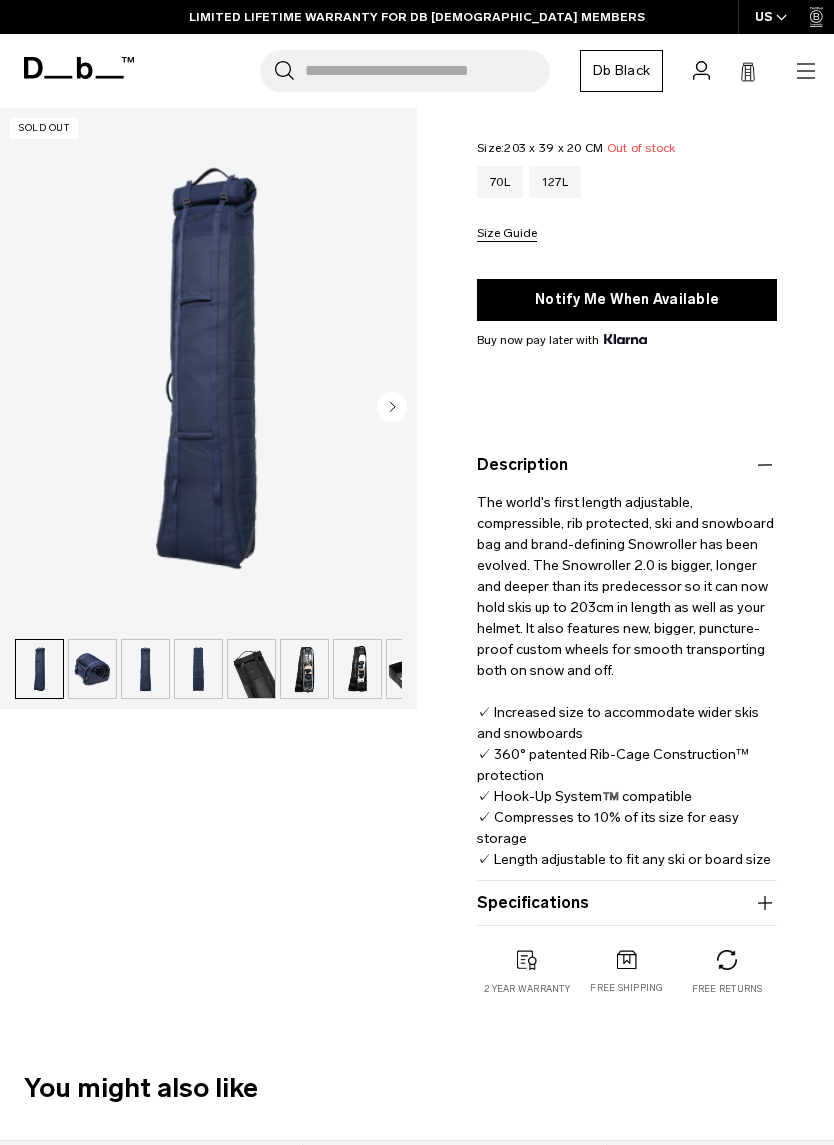 click at bounding box center (92, 669) 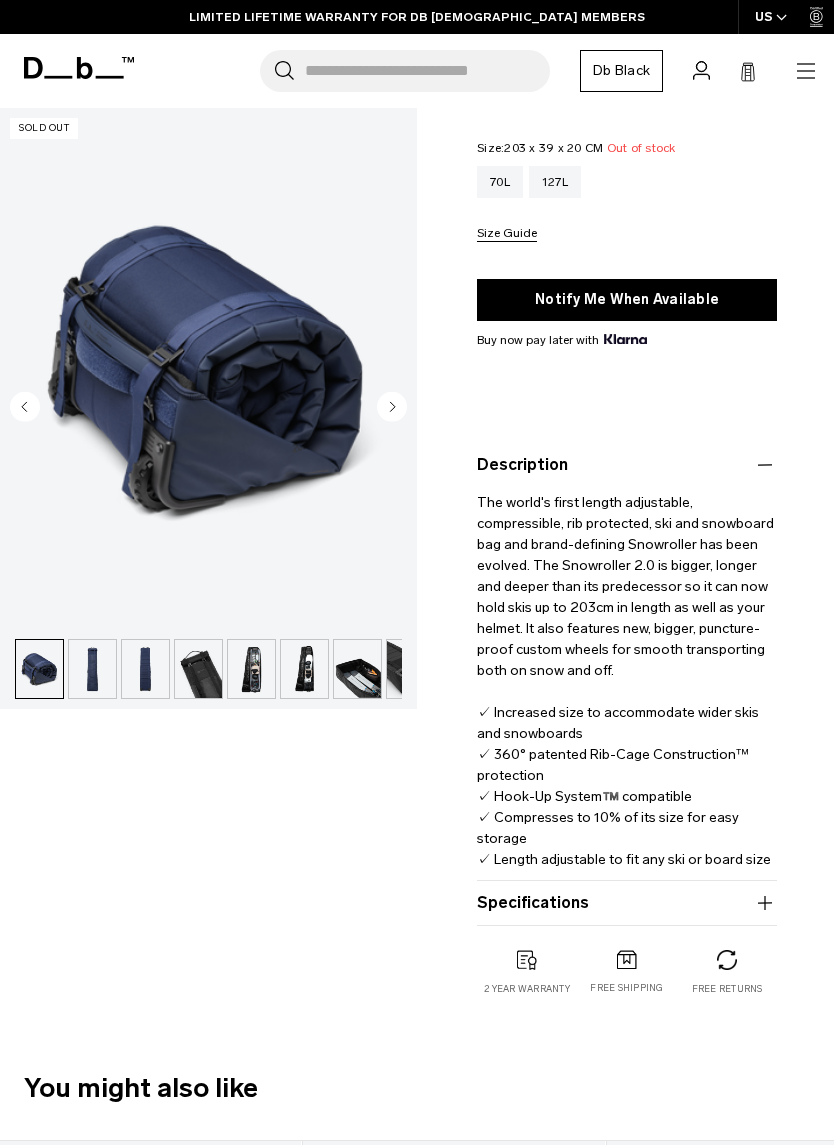click at bounding box center (92, 669) 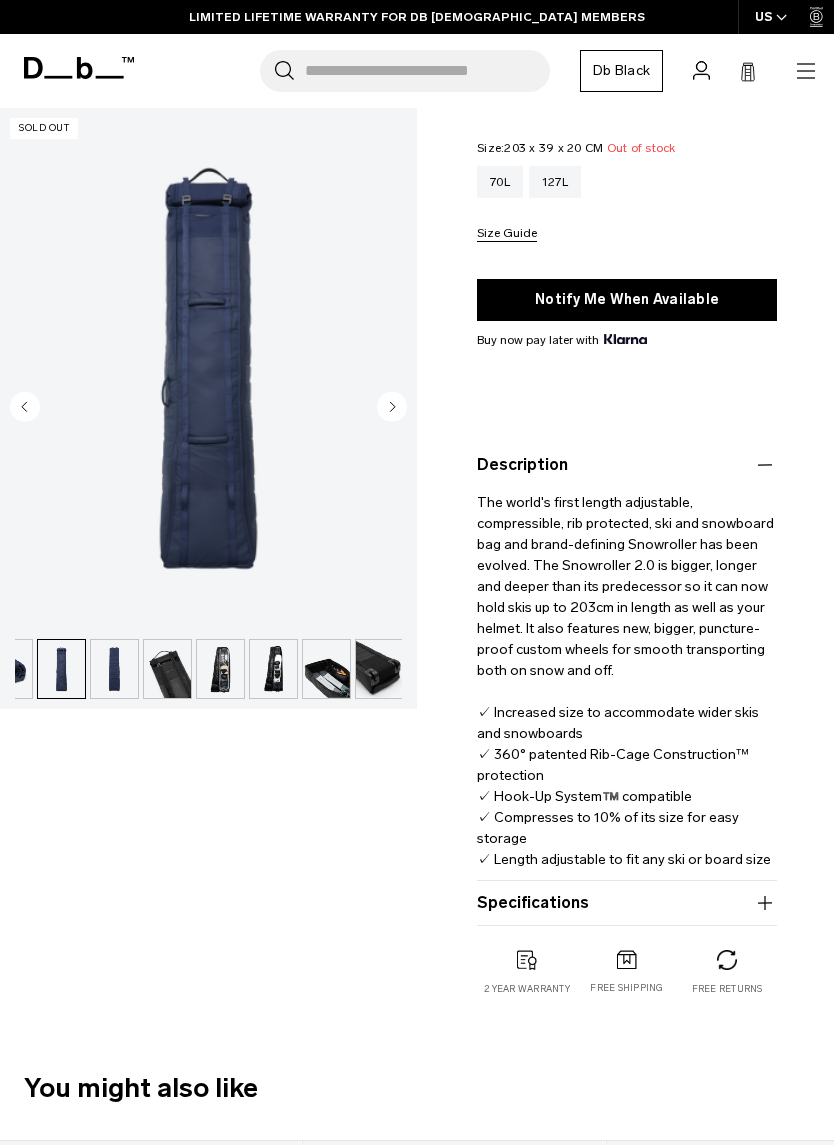 scroll, scrollTop: 0, scrollLeft: 86, axis: horizontal 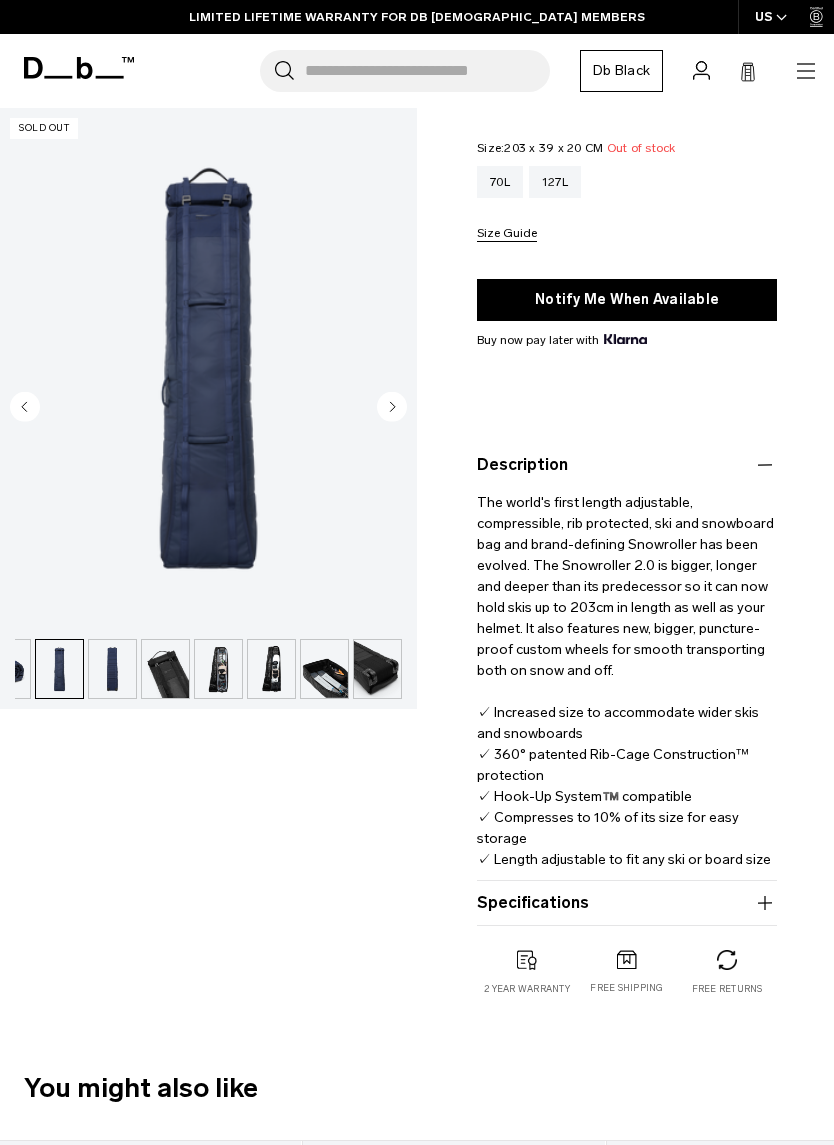 click at bounding box center (218, 669) 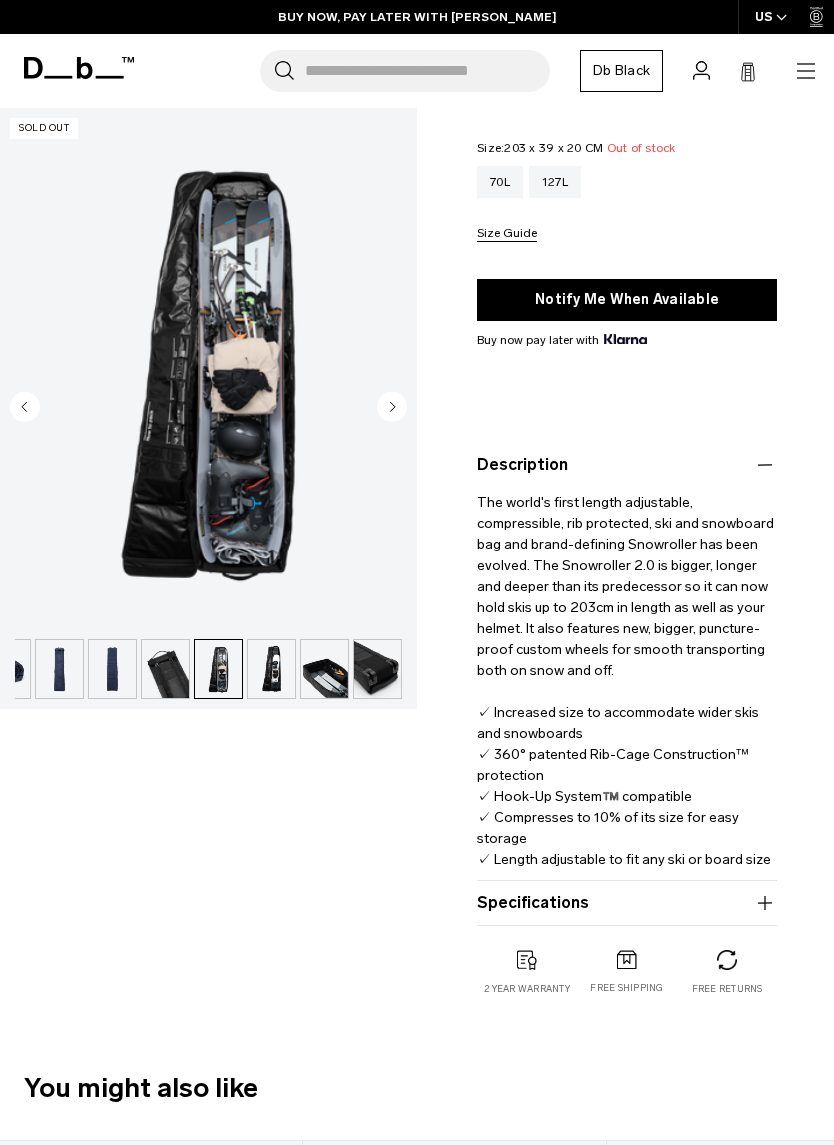 click at bounding box center (218, 669) 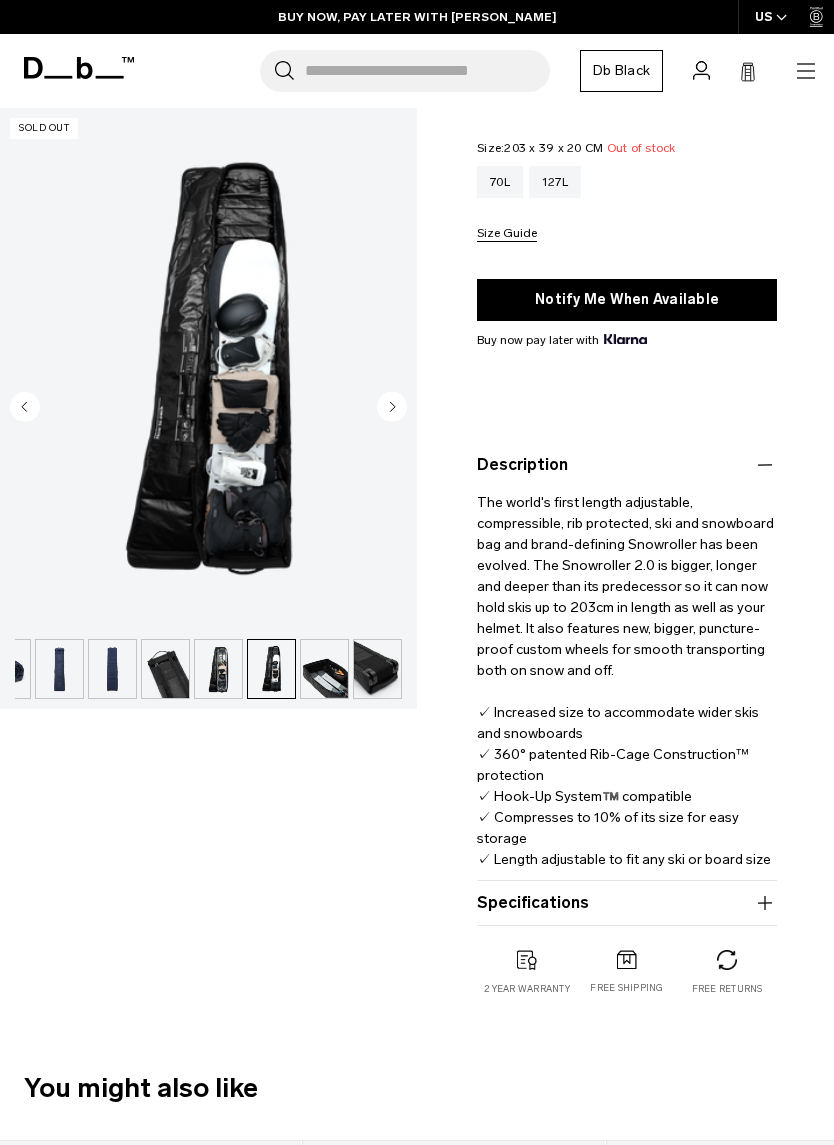 click at bounding box center (324, 669) 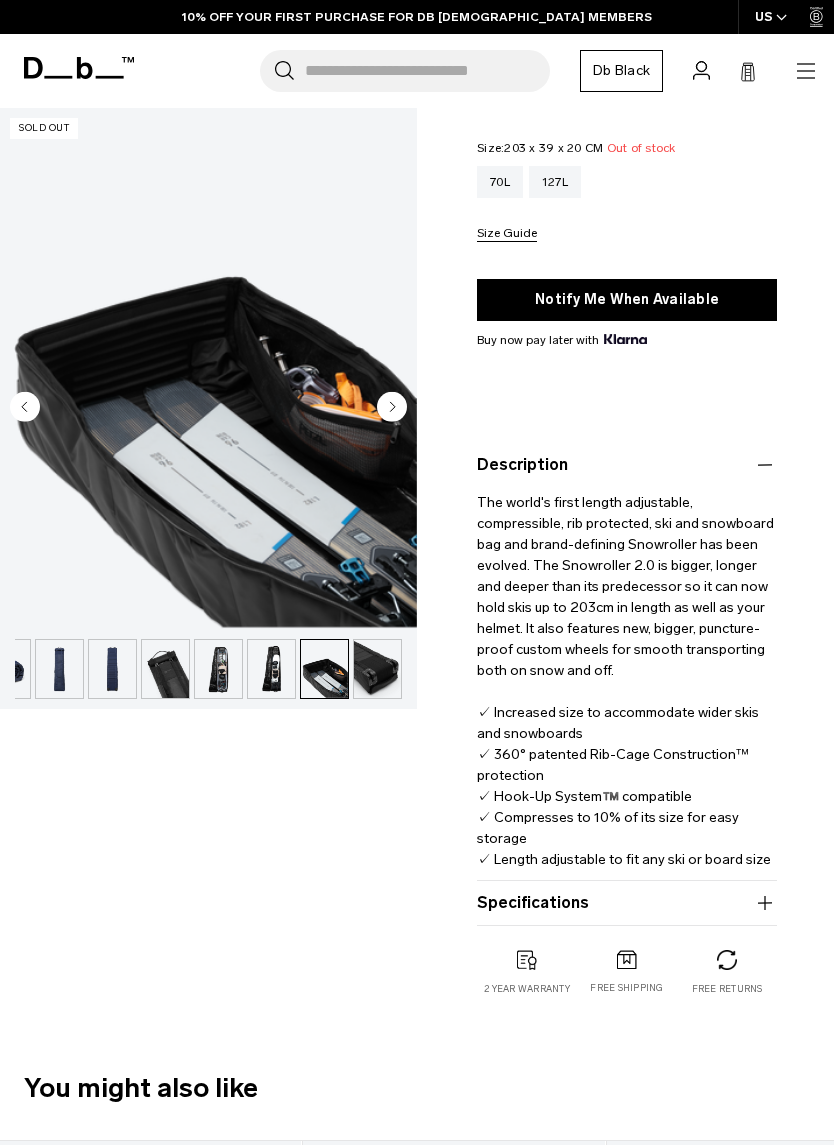click at bounding box center (377, 669) 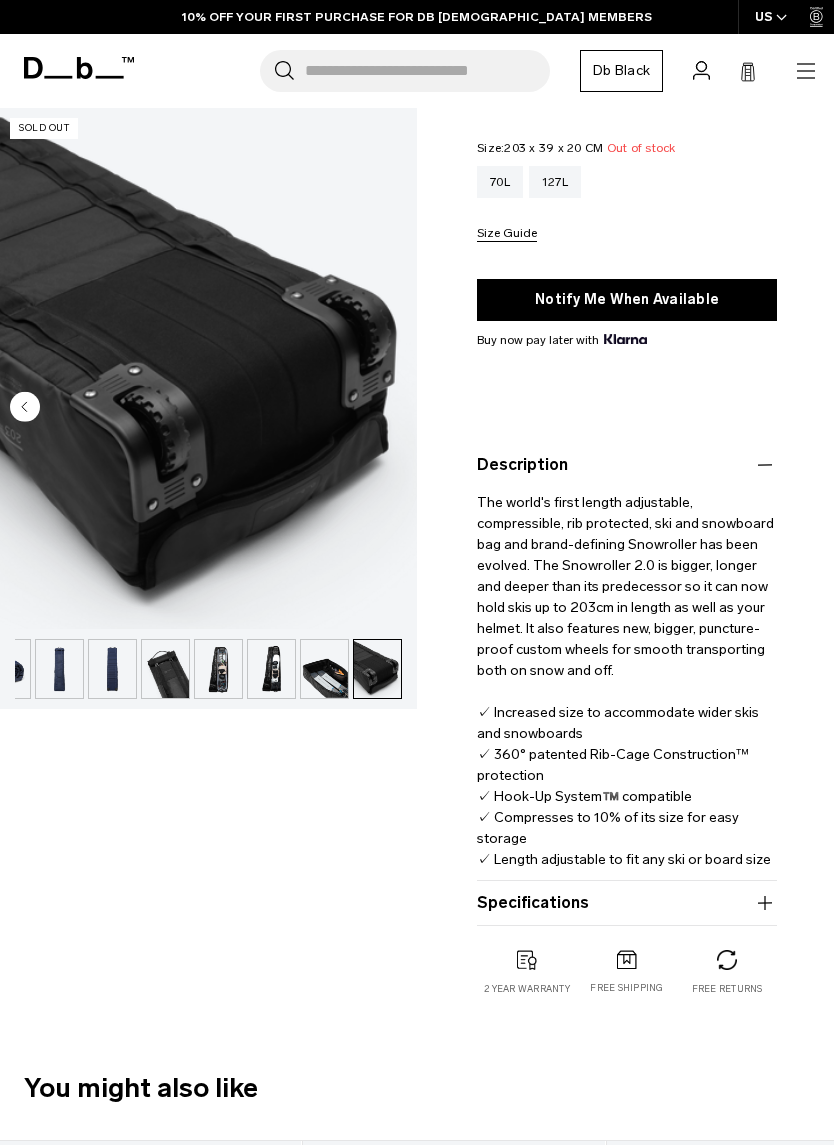 scroll, scrollTop: 0, scrollLeft: 0, axis: both 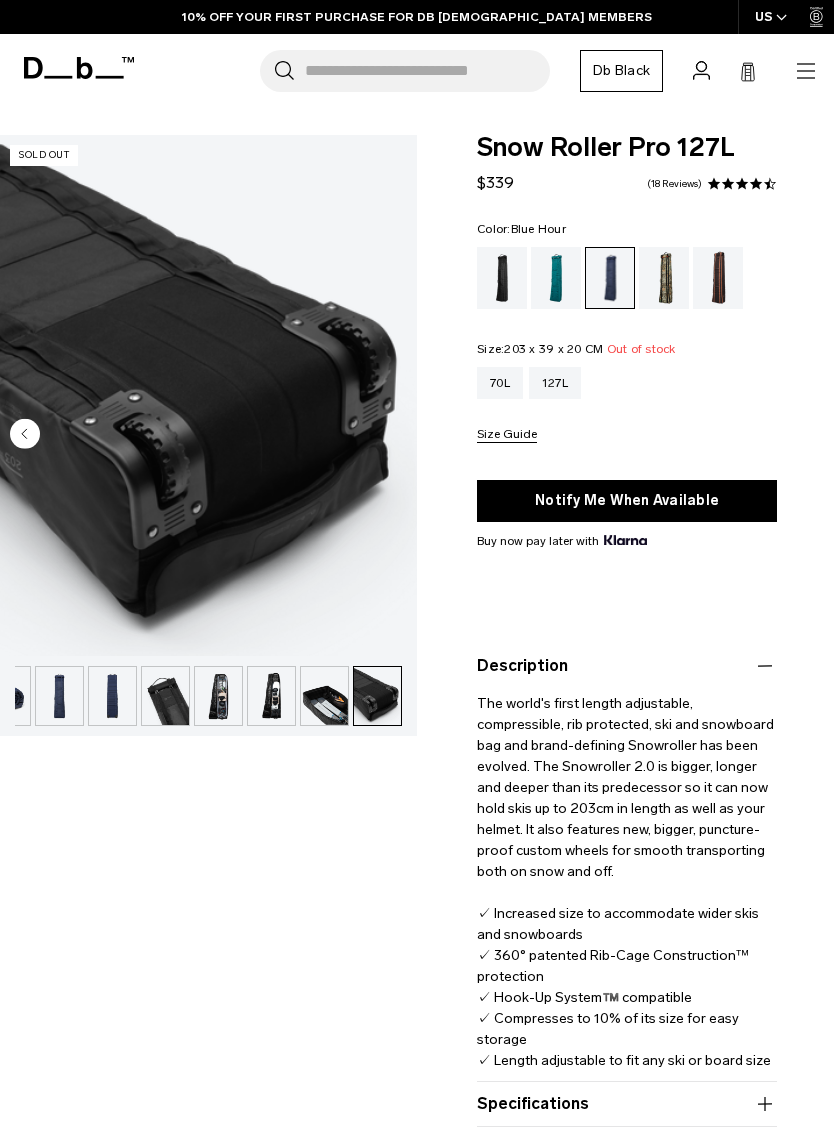 click on "Search for Bags, Luggage...
Search
Close
Trending Products
All Products
Hugger Backpack 30L Black Out
$229
Ramverk Front-access Carry-on Black Out" at bounding box center [482, 71] 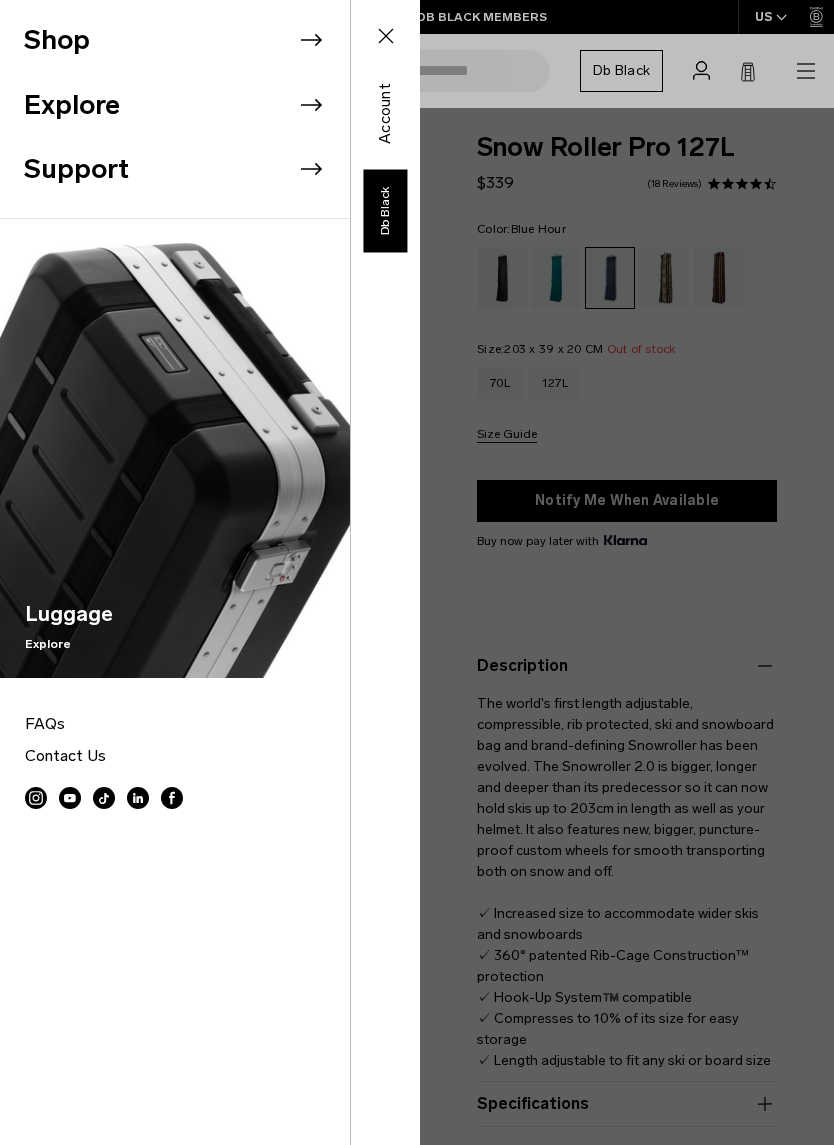 click 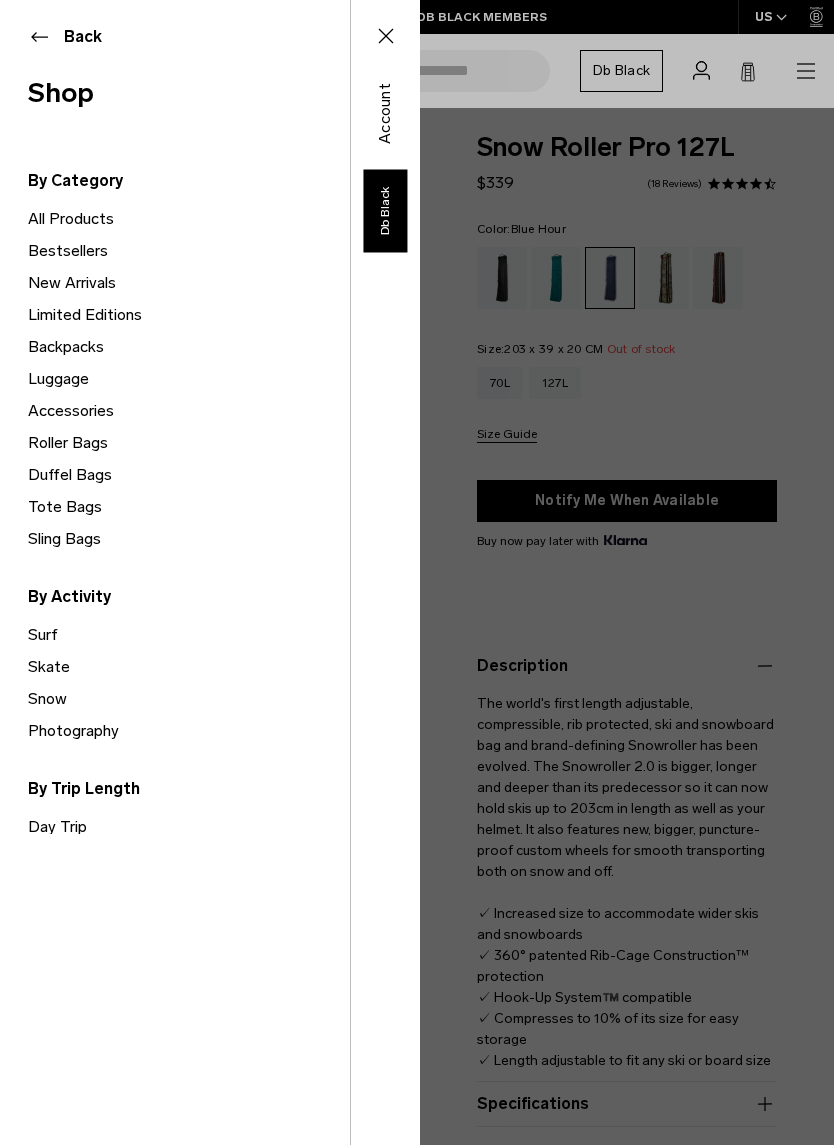 click on "Roller Bags" at bounding box center (189, 443) 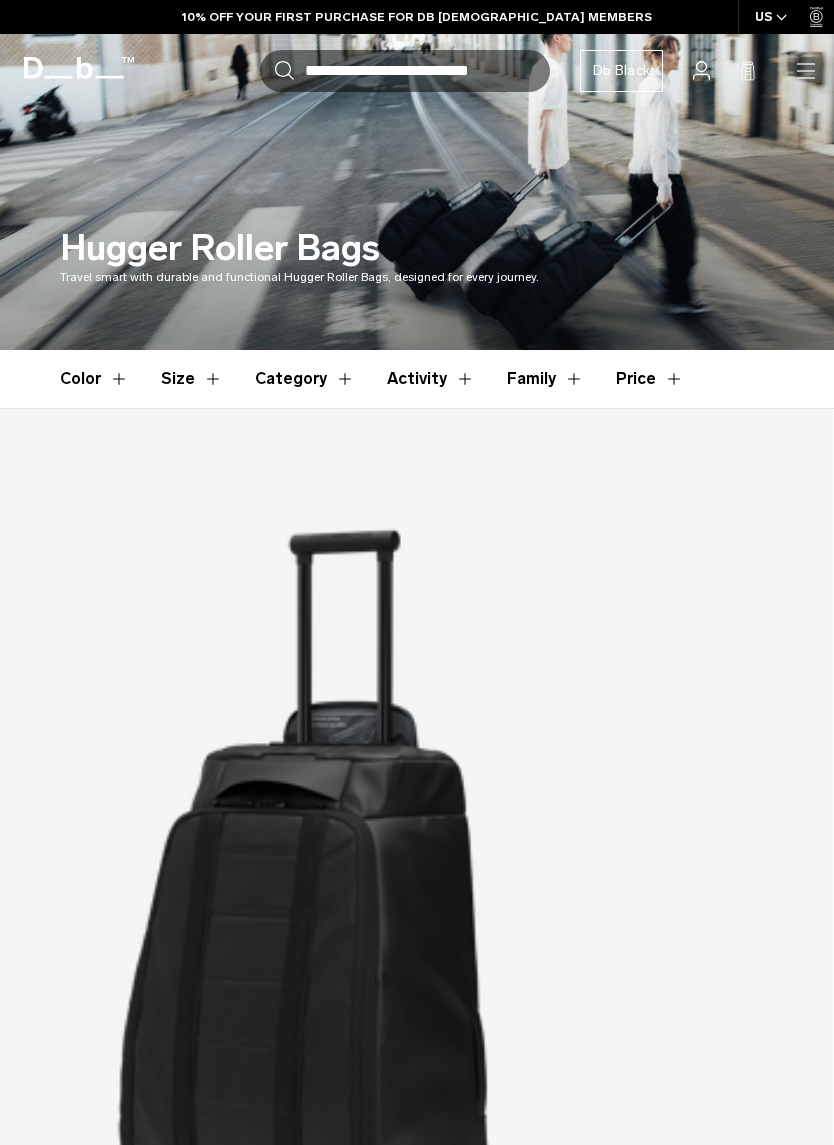 scroll, scrollTop: 1451, scrollLeft: 0, axis: vertical 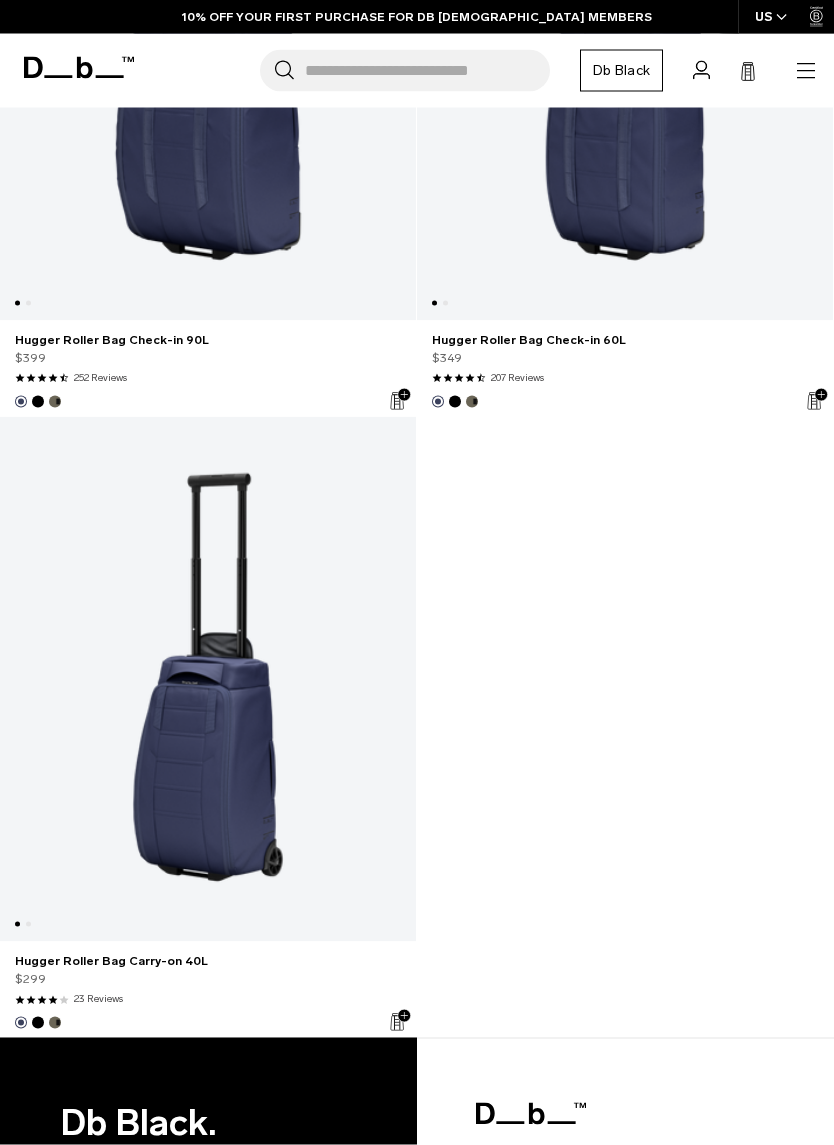 click 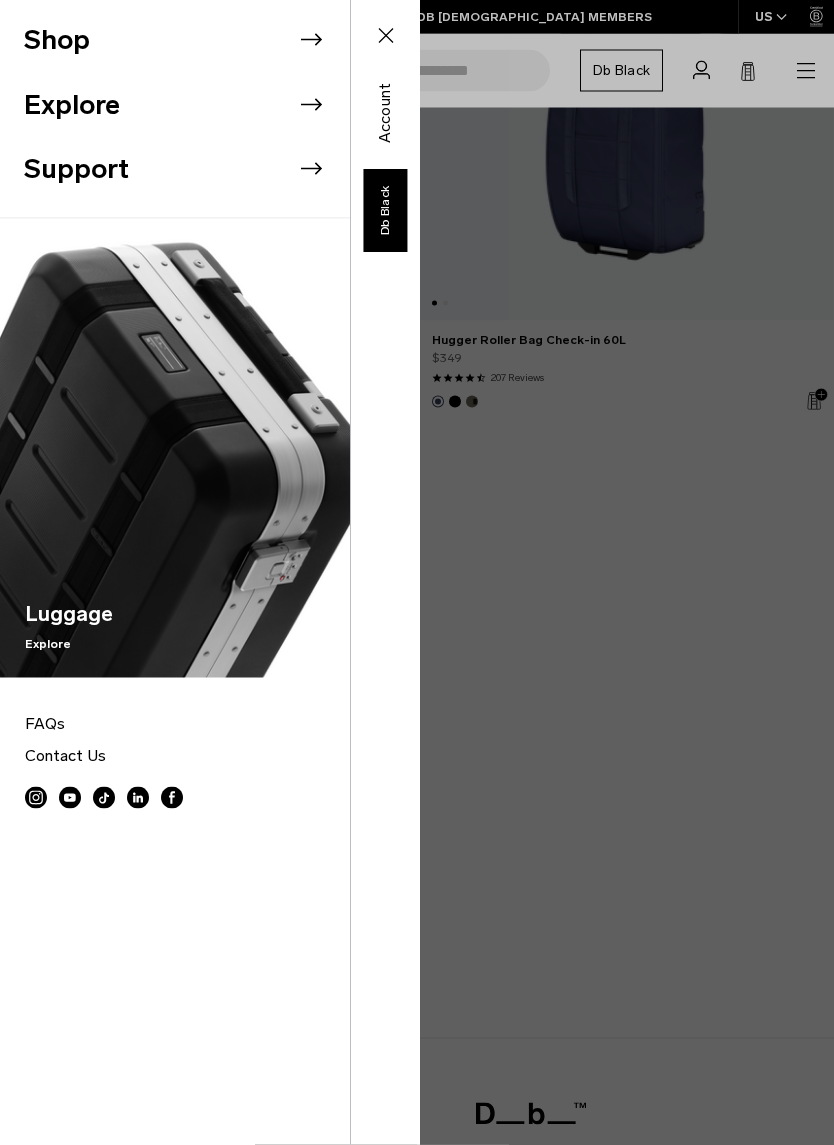 click 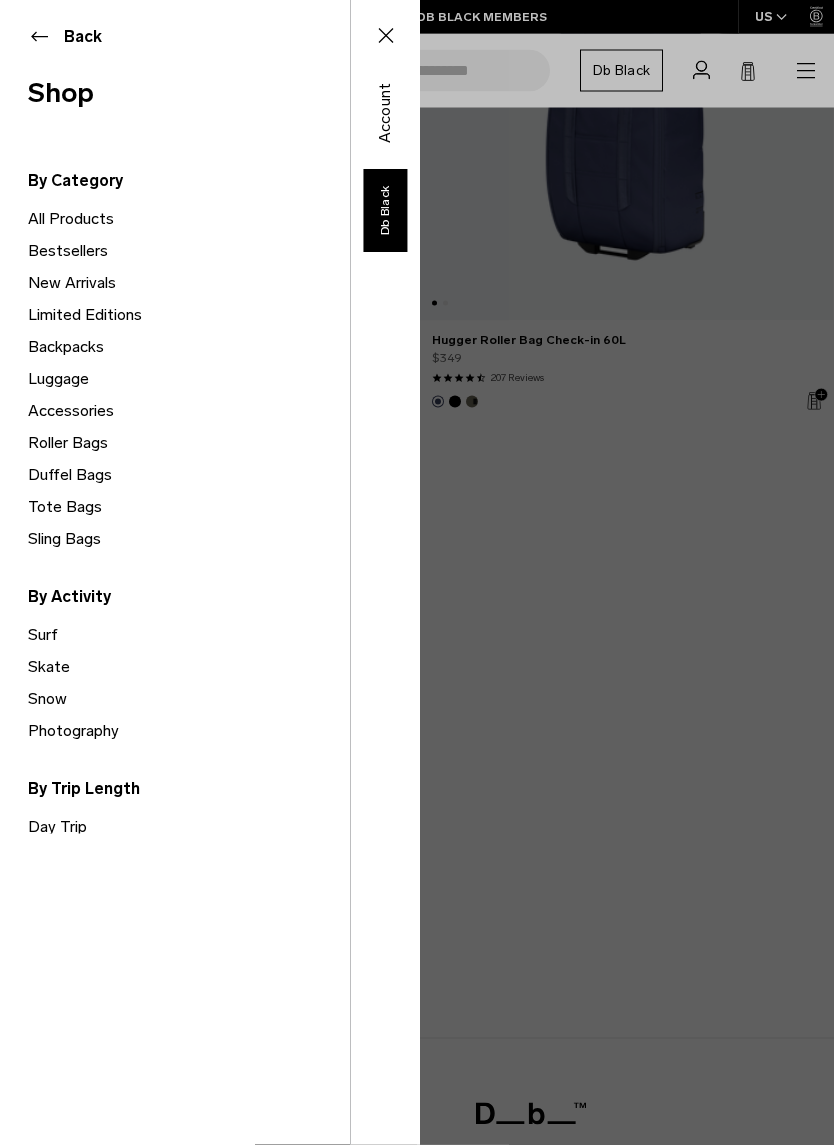 click on "Snow" at bounding box center (189, 699) 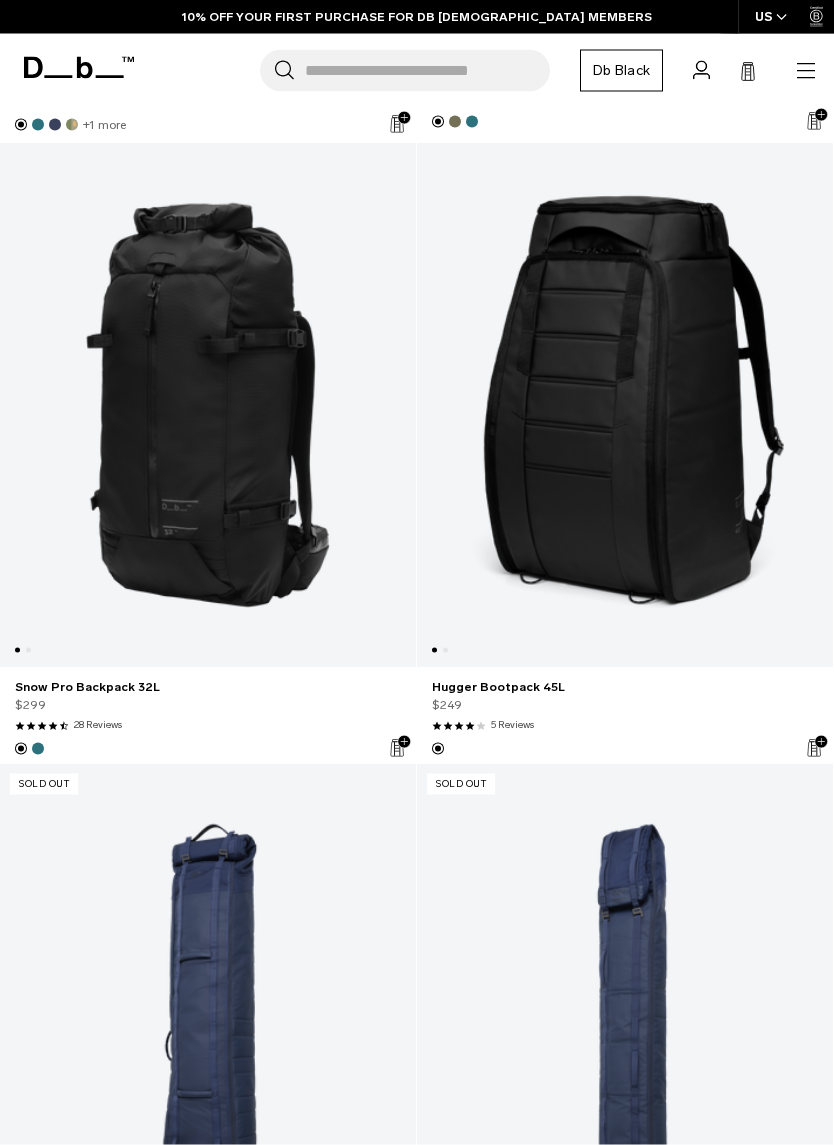 scroll, scrollTop: 986, scrollLeft: 0, axis: vertical 